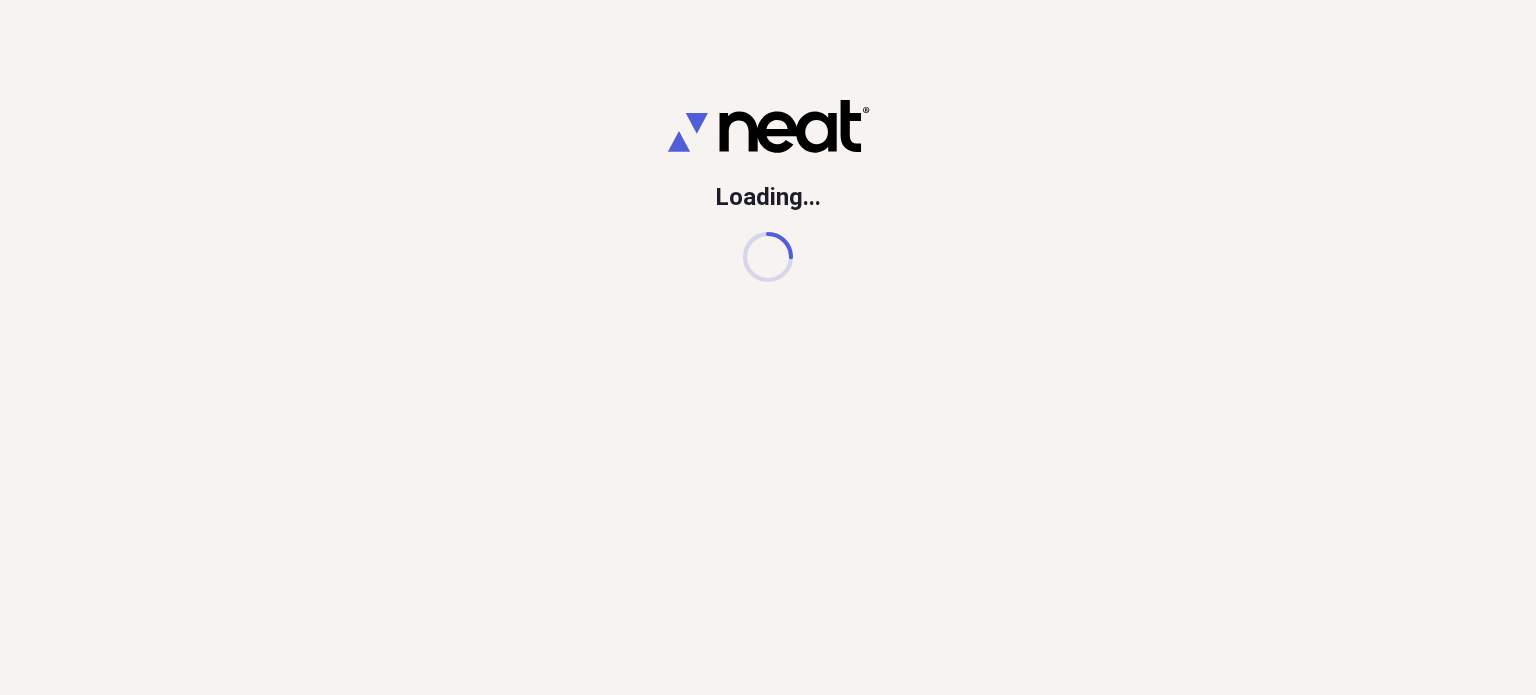 scroll, scrollTop: 0, scrollLeft: 0, axis: both 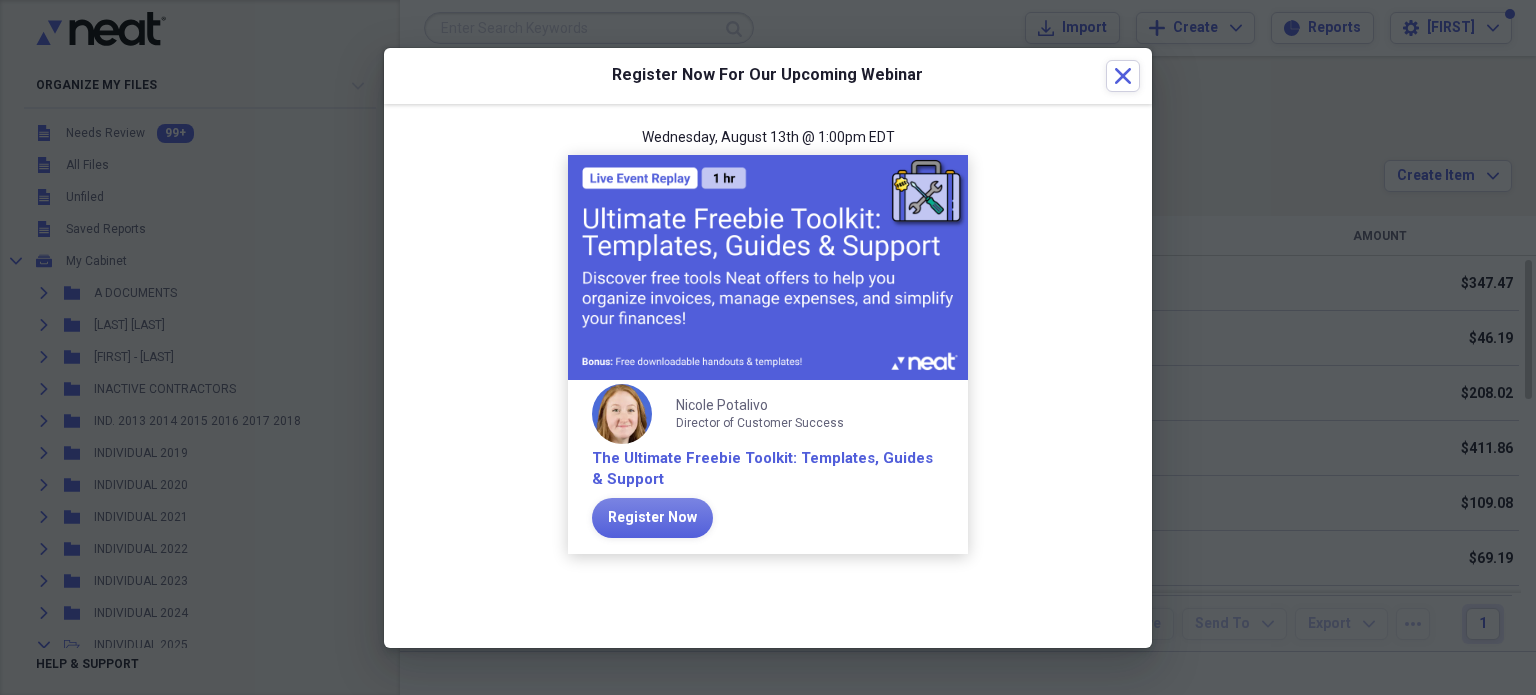 click on "Wednesday, August 13th @ 1:00pm EDT Nicole Potalivo Director of Customer Success The Ultimate Freebie Toolkit: Templates, Guides & Support Register Now" at bounding box center (768, 352) 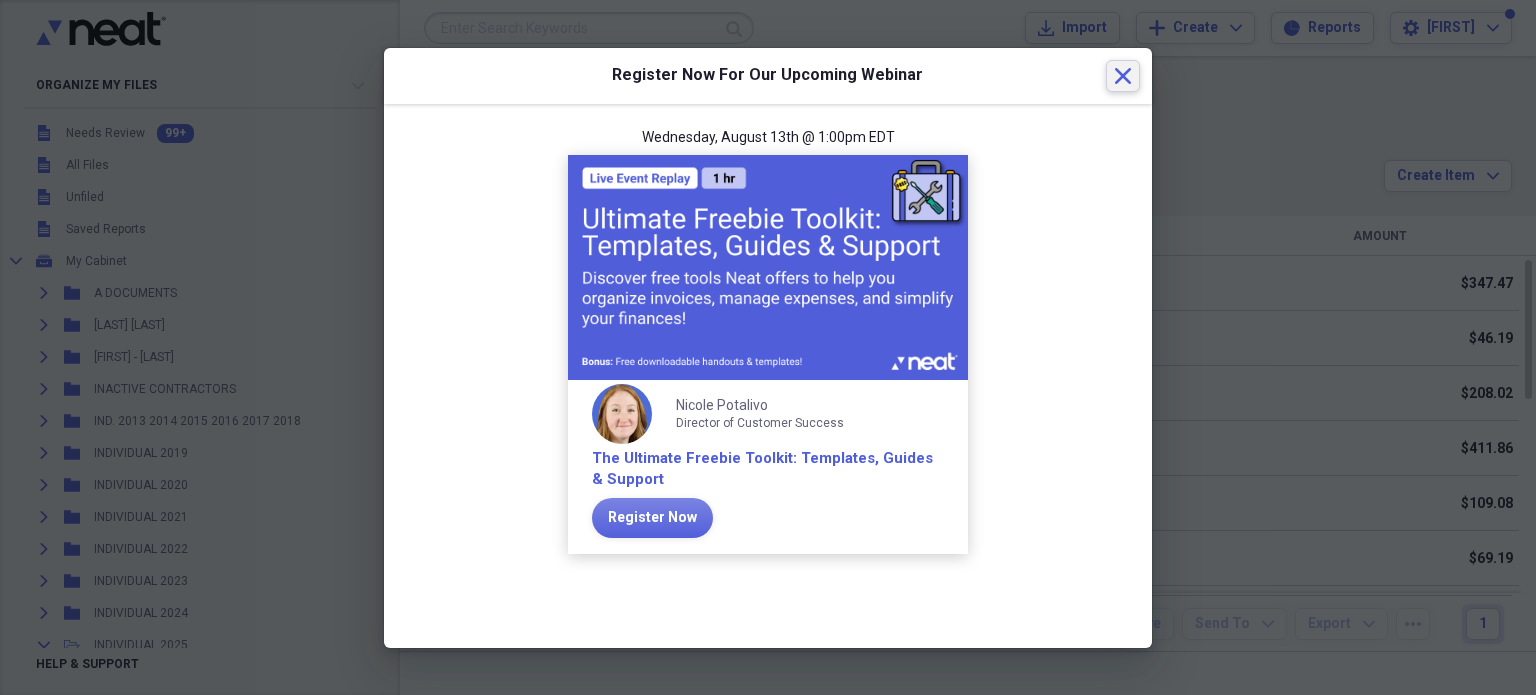 click on "Close" at bounding box center [1123, 76] 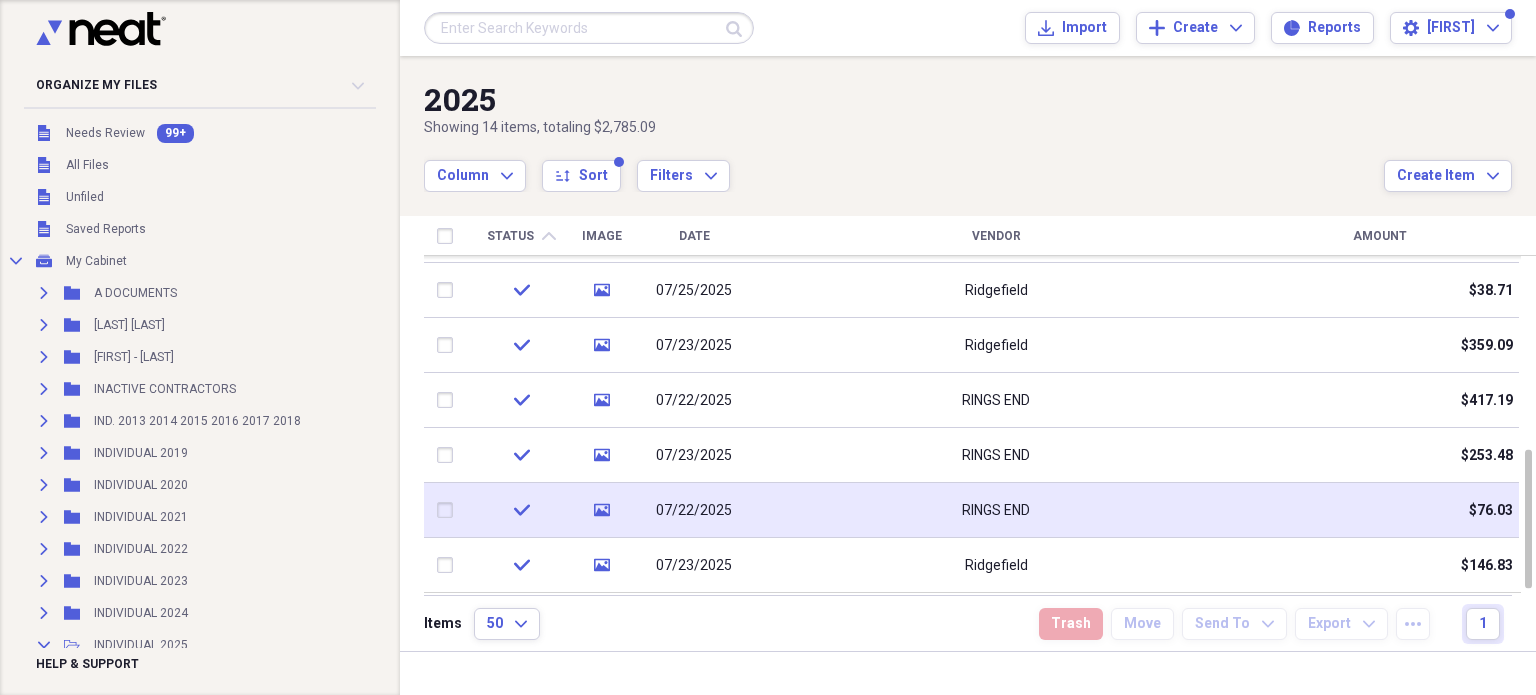 click on "RINGS END" at bounding box center (996, 510) 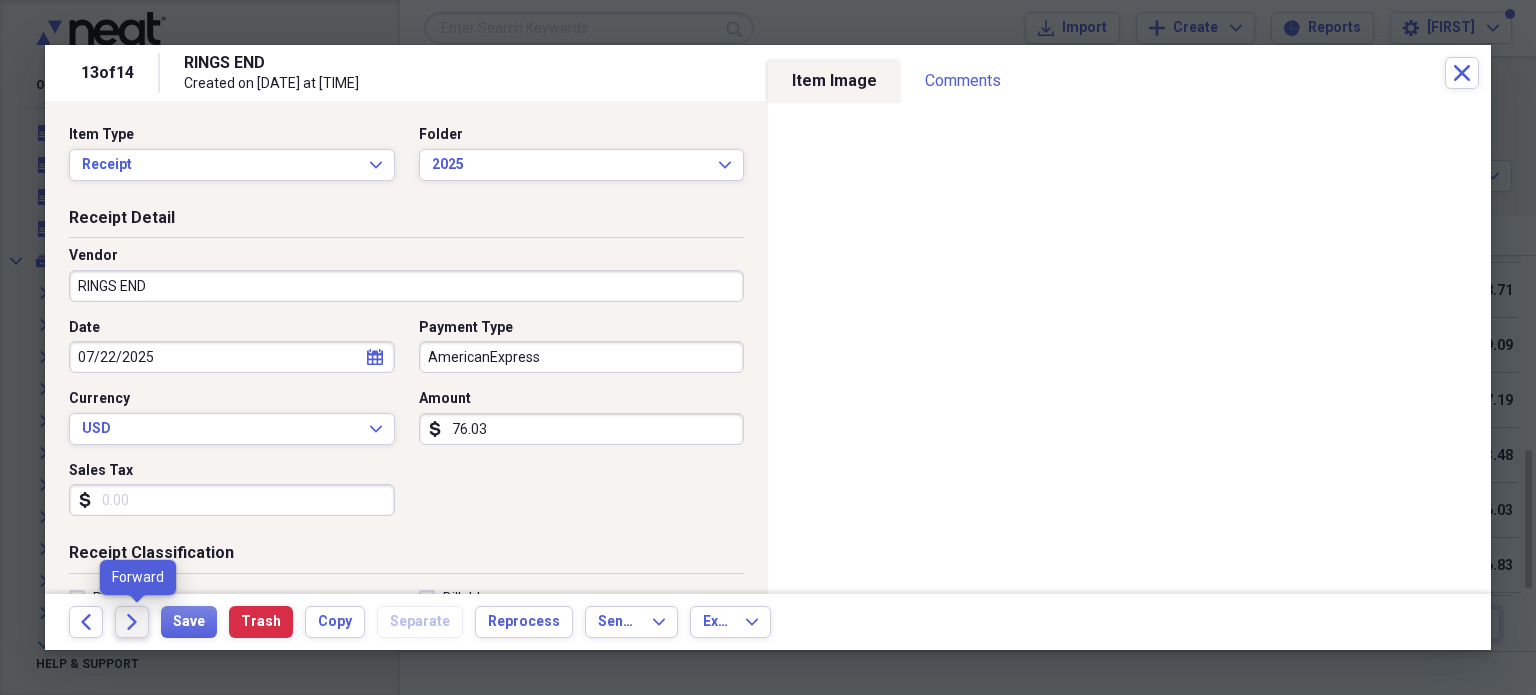 click 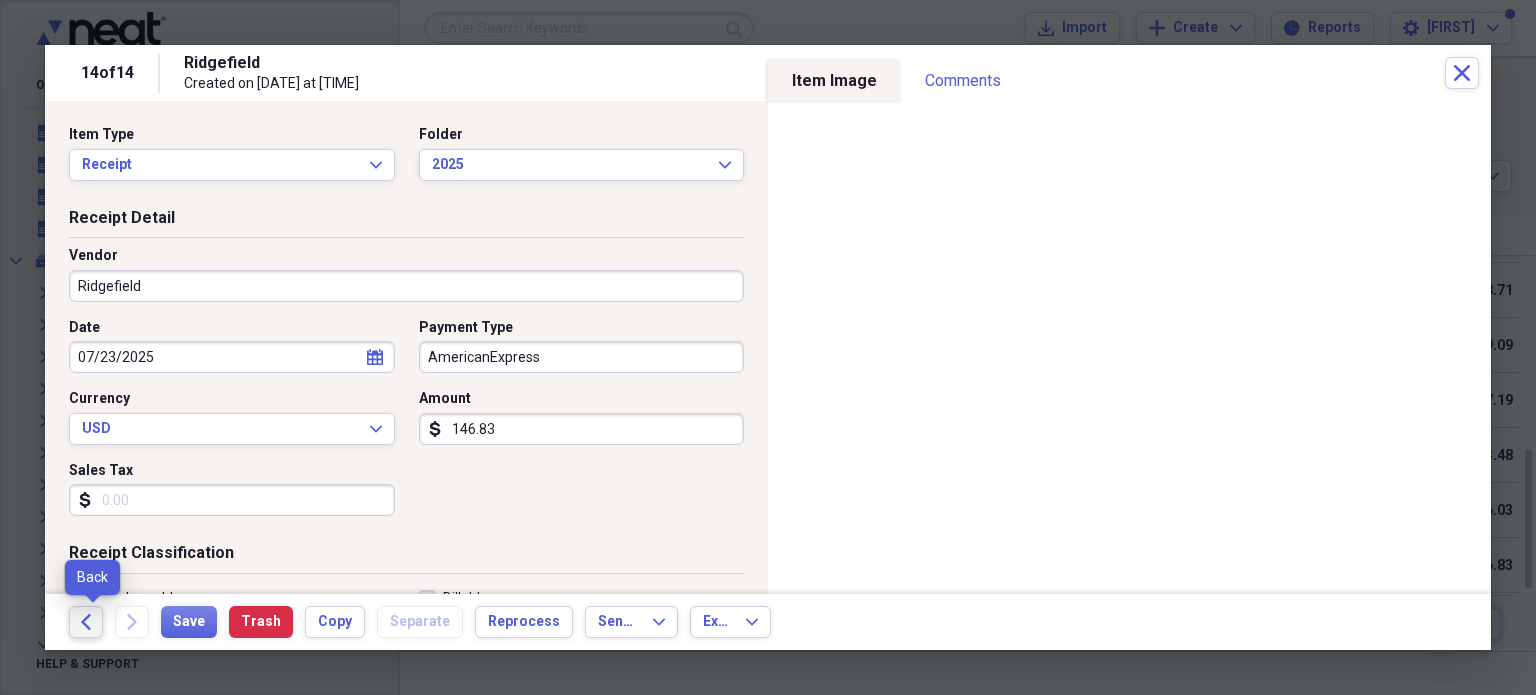 click on "Back" 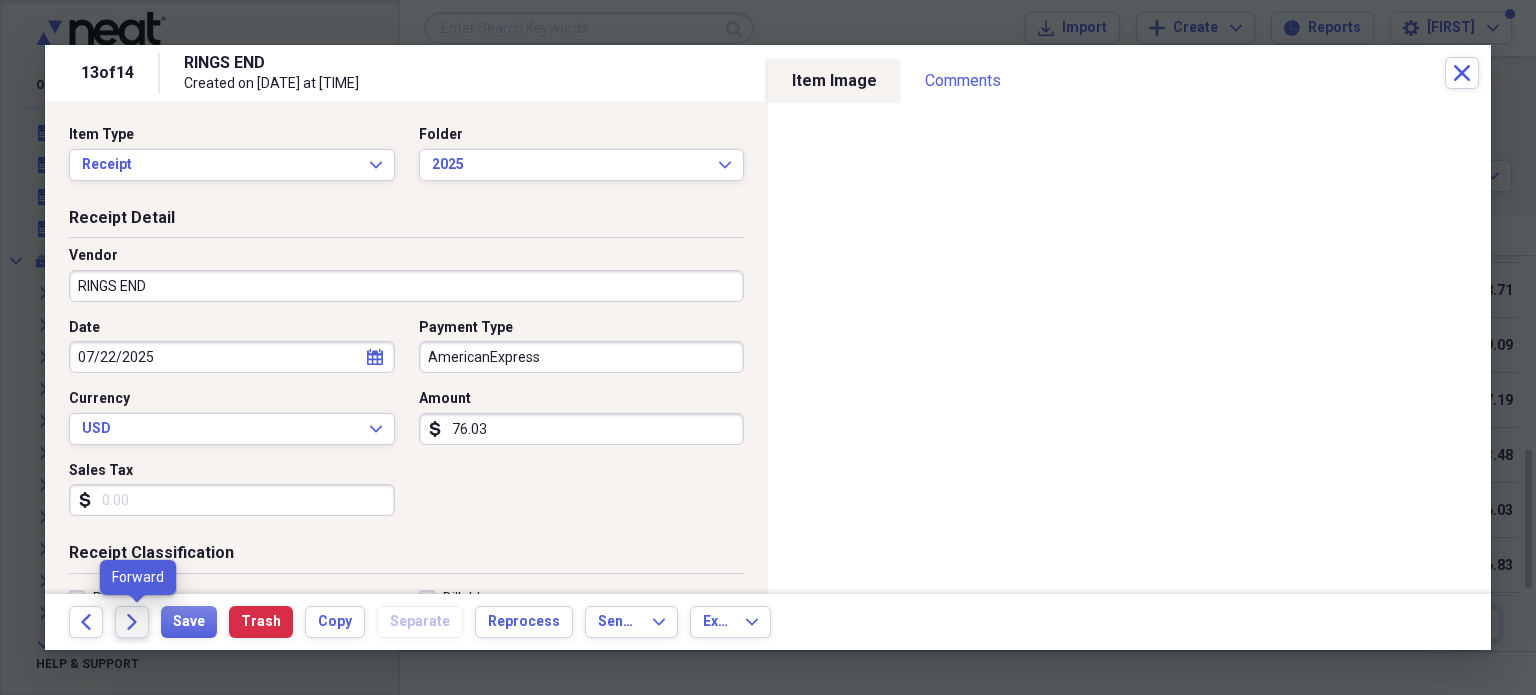 click on "Forward" 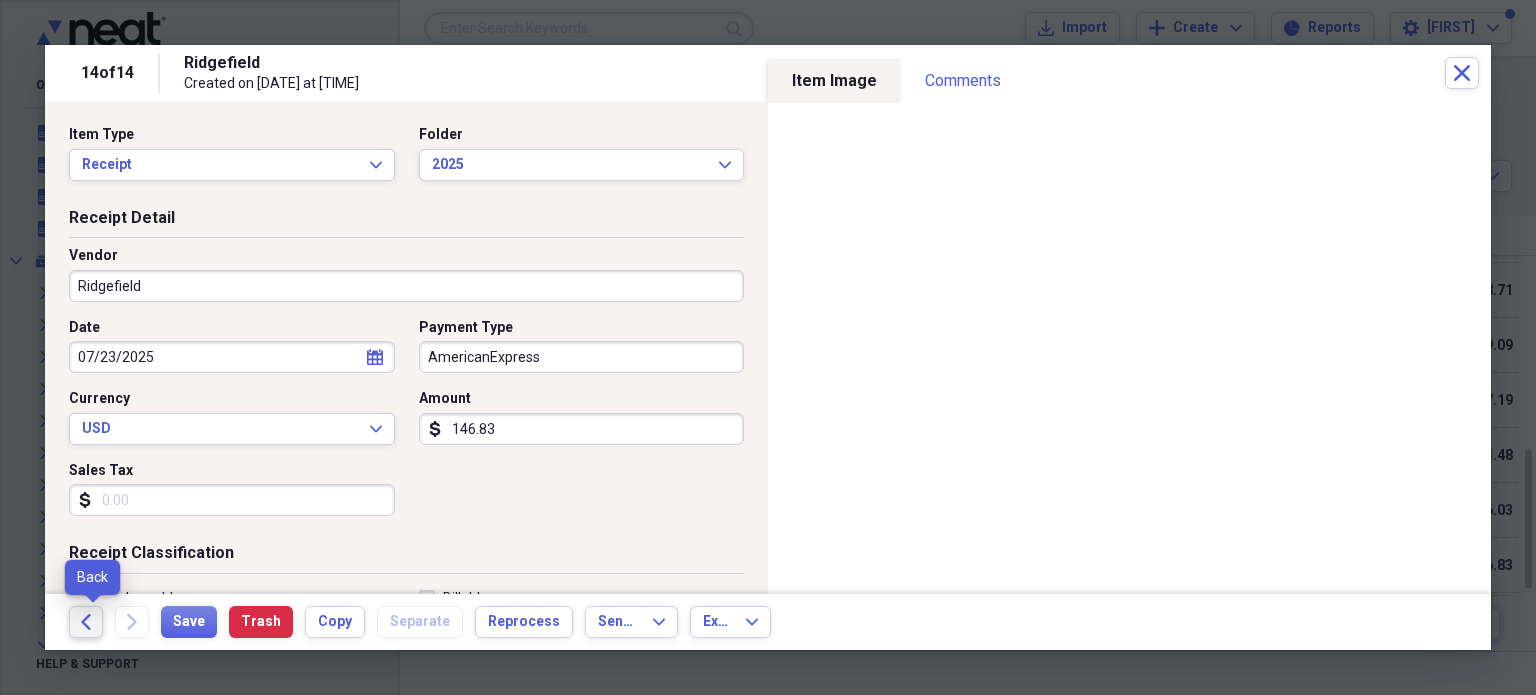 click on "Back" 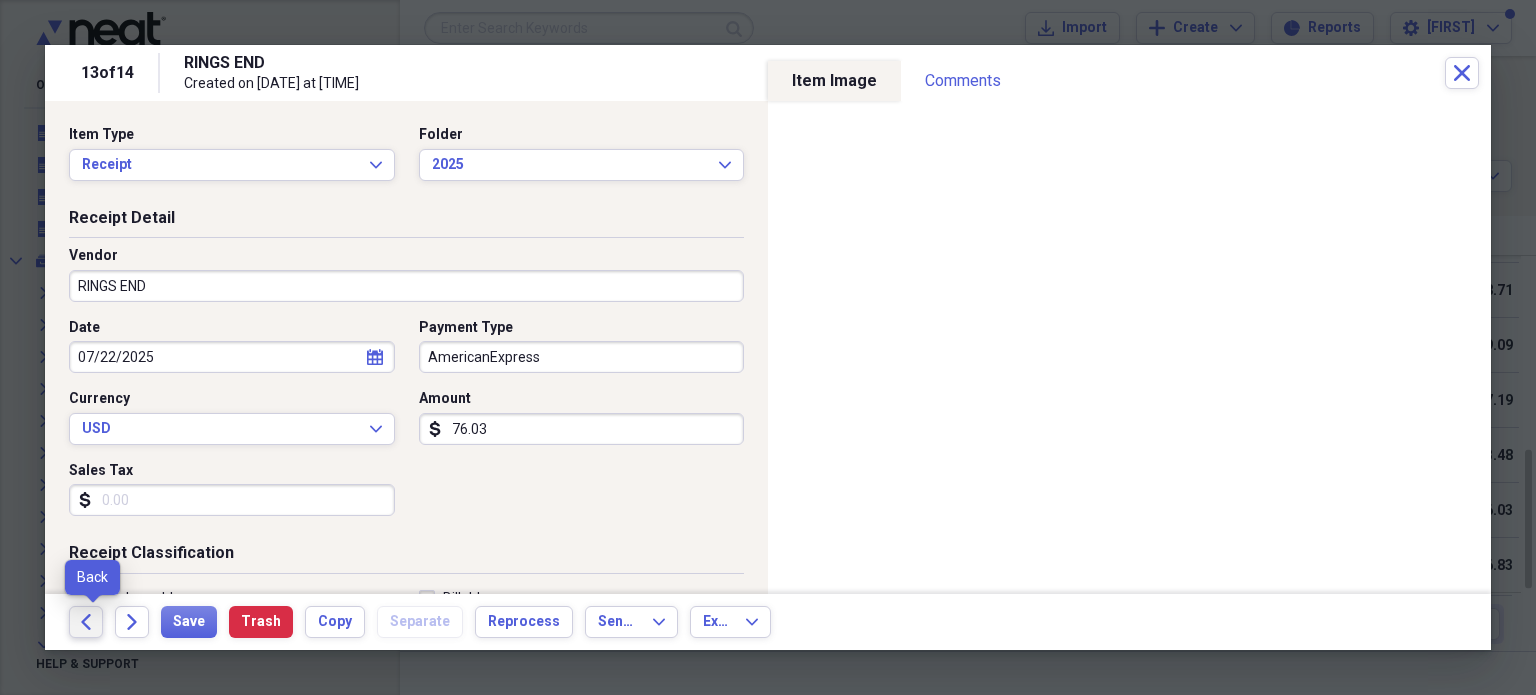 click on "Back" 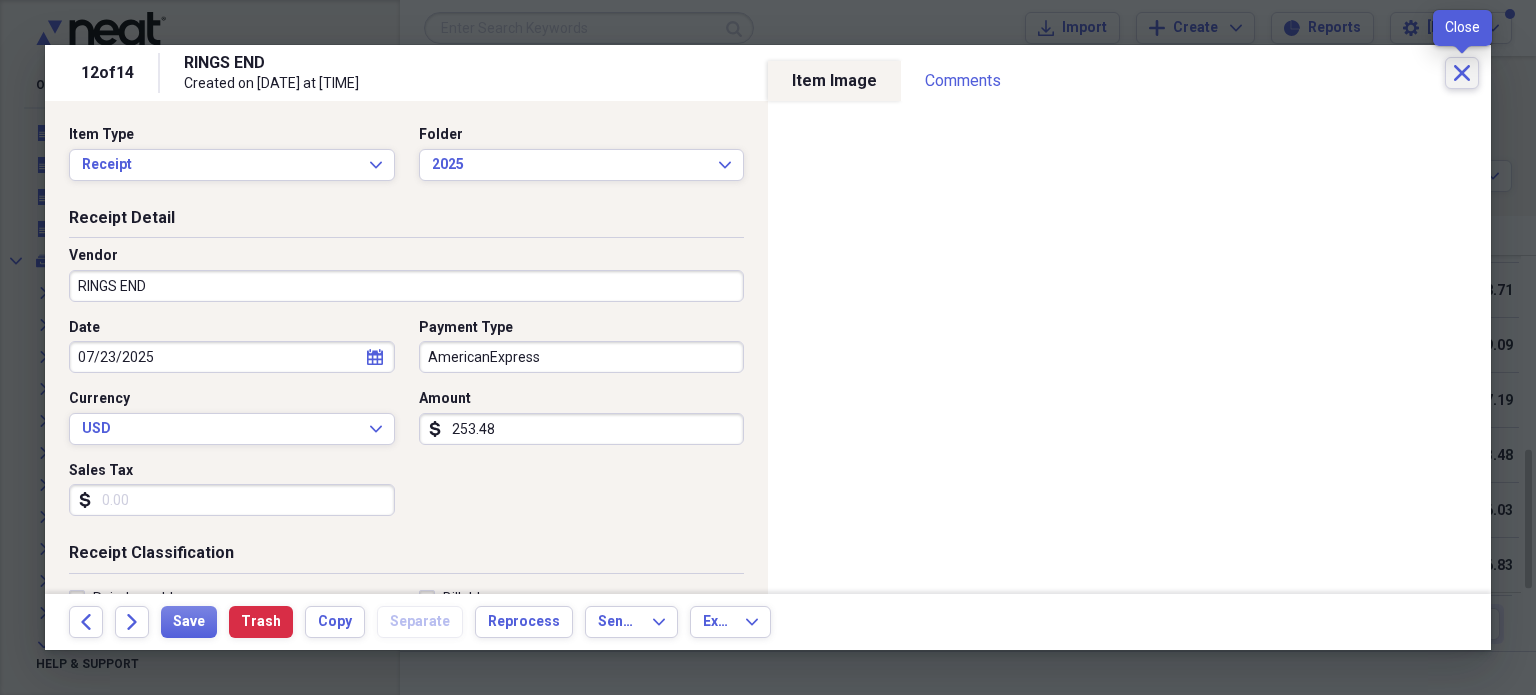 click on "Close" 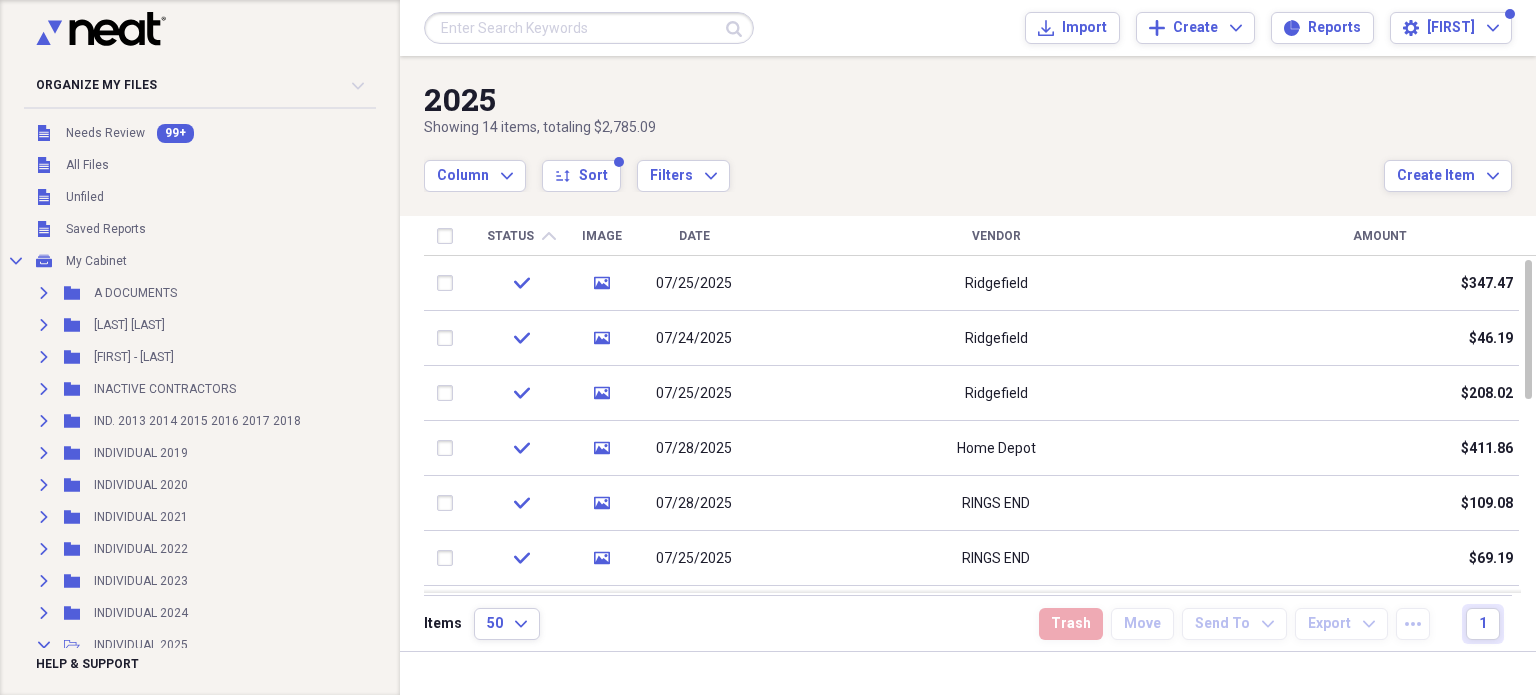 click on "Date" at bounding box center [694, 236] 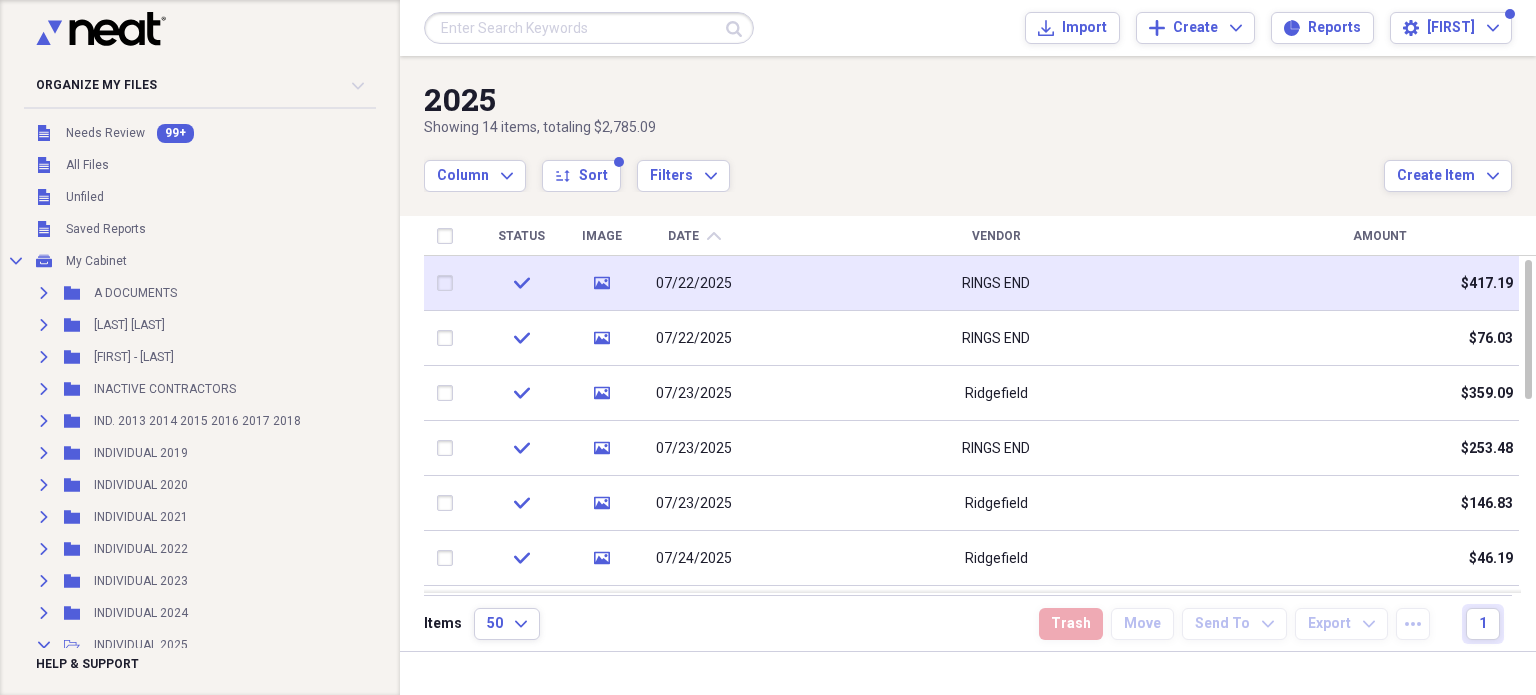 click on "RINGS END" at bounding box center (996, 283) 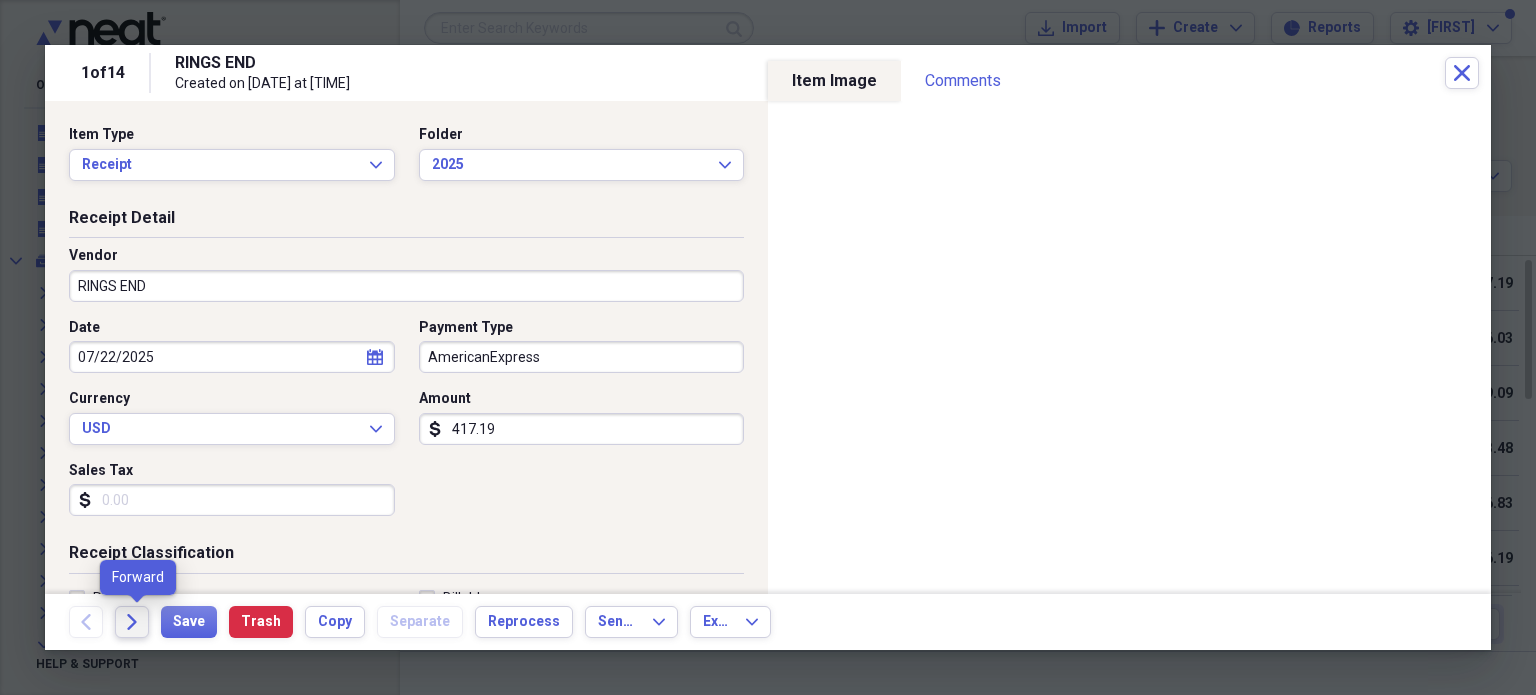 click on "Forward" at bounding box center [132, 622] 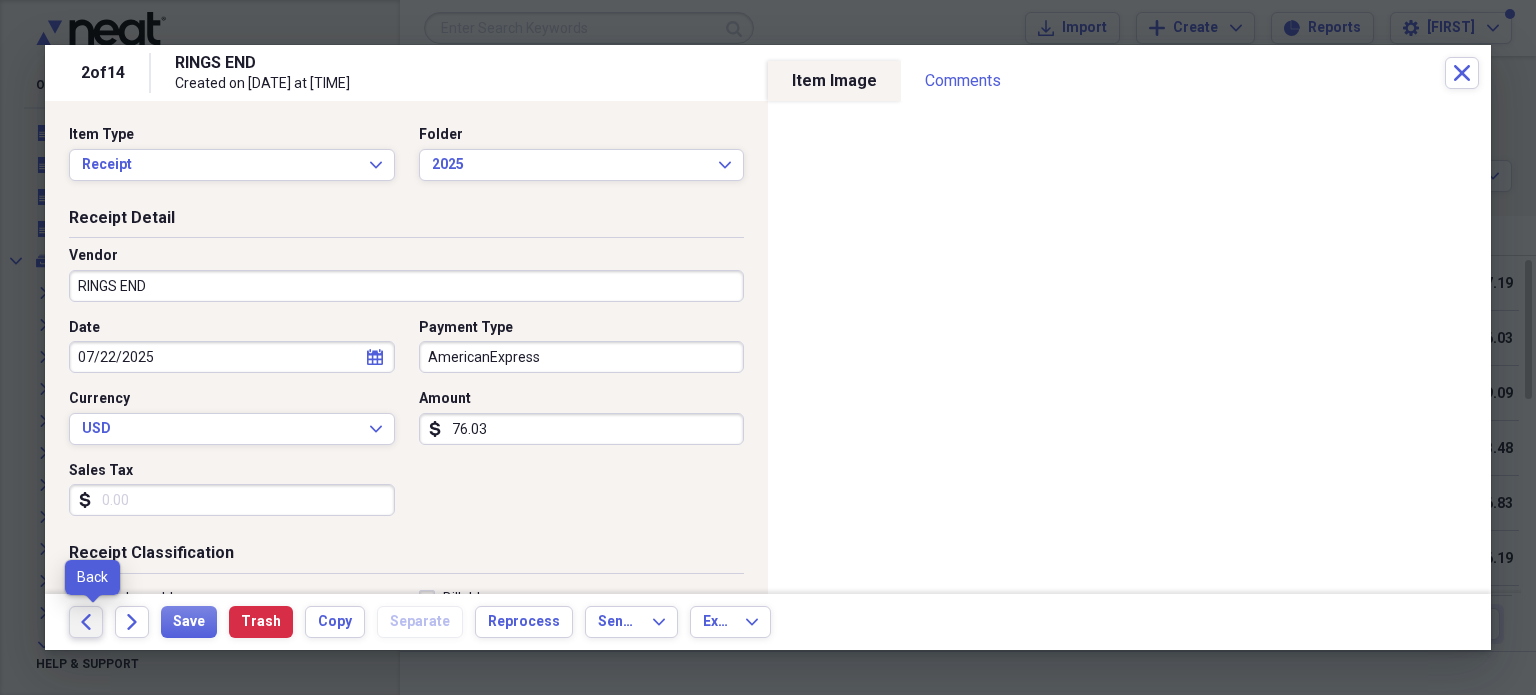 click on "Back" 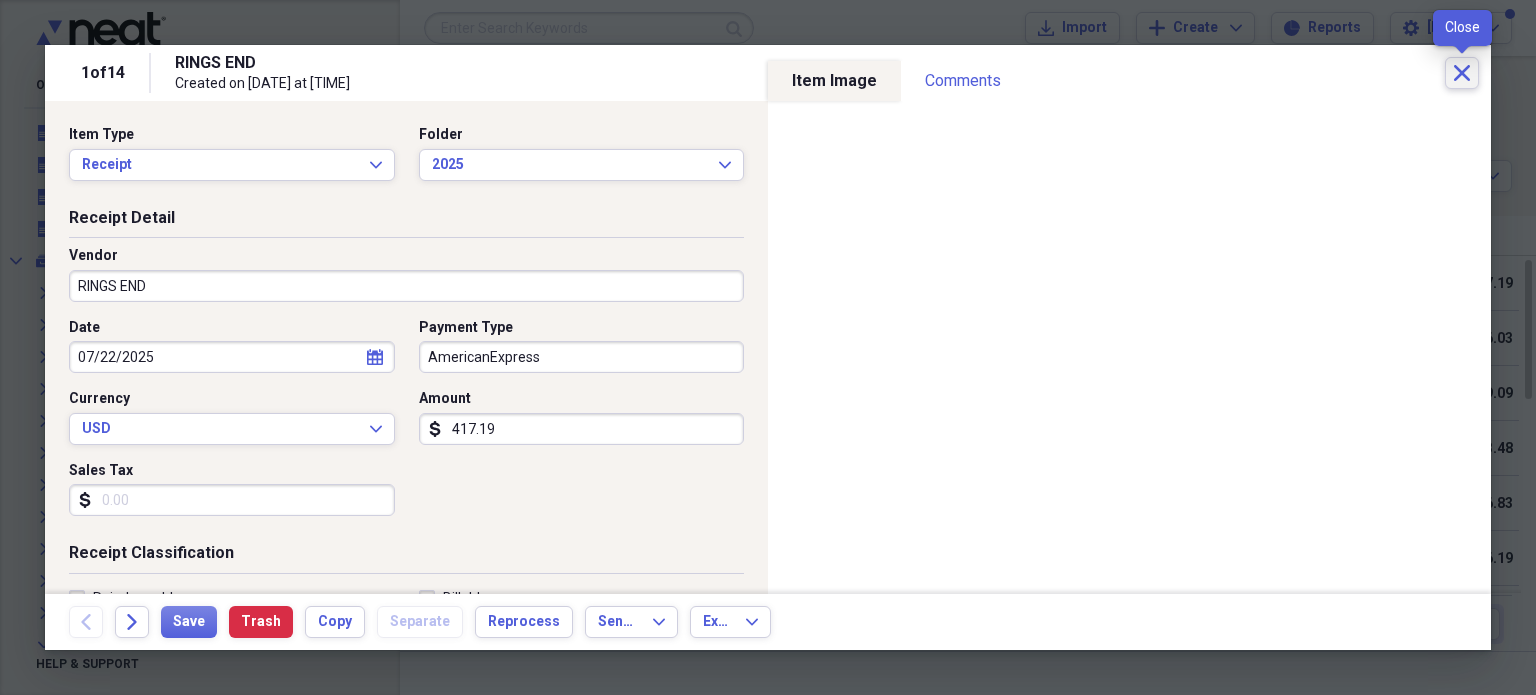 click 